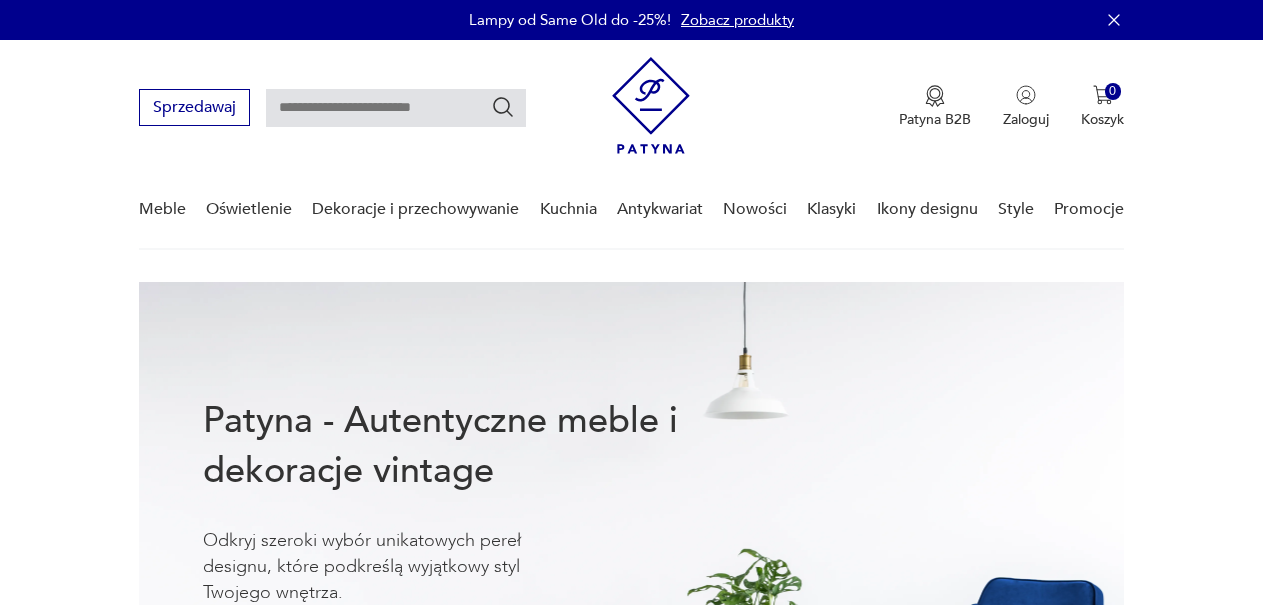 scroll, scrollTop: 0, scrollLeft: 0, axis: both 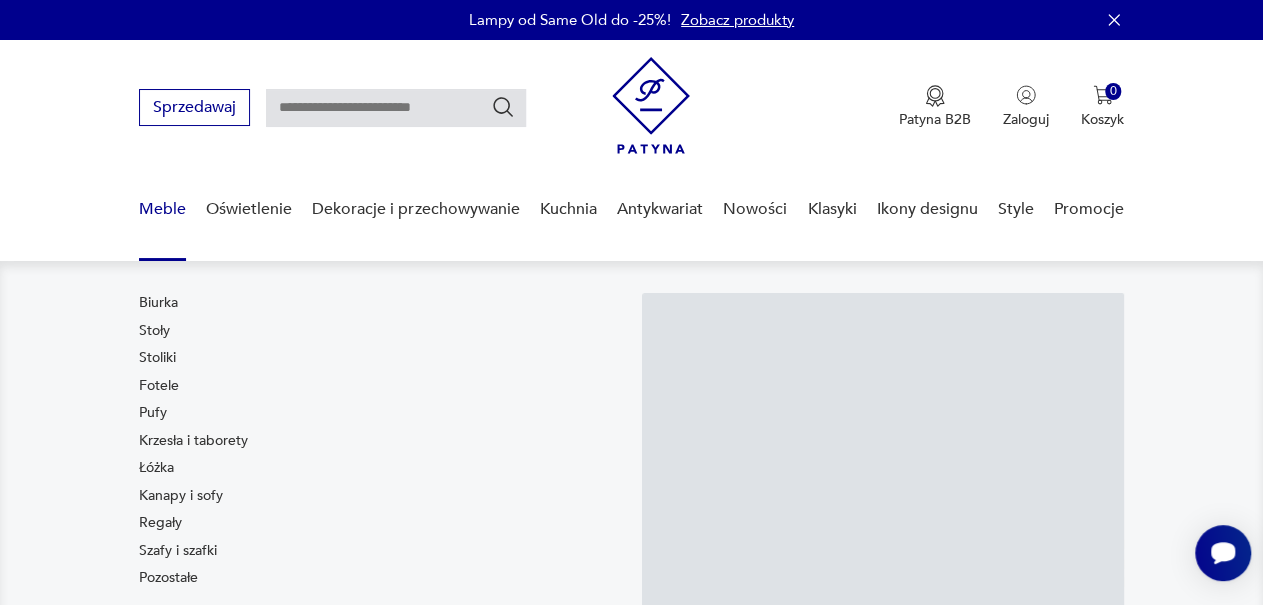 click on "Meble" at bounding box center [162, 209] 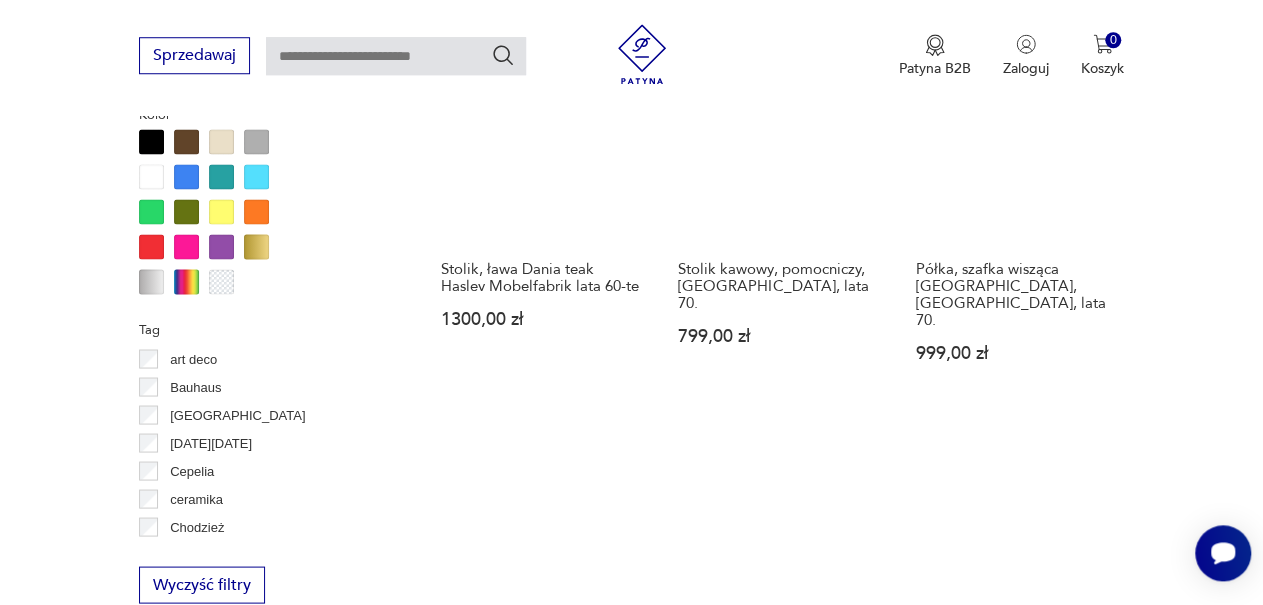 scroll, scrollTop: 1931, scrollLeft: 0, axis: vertical 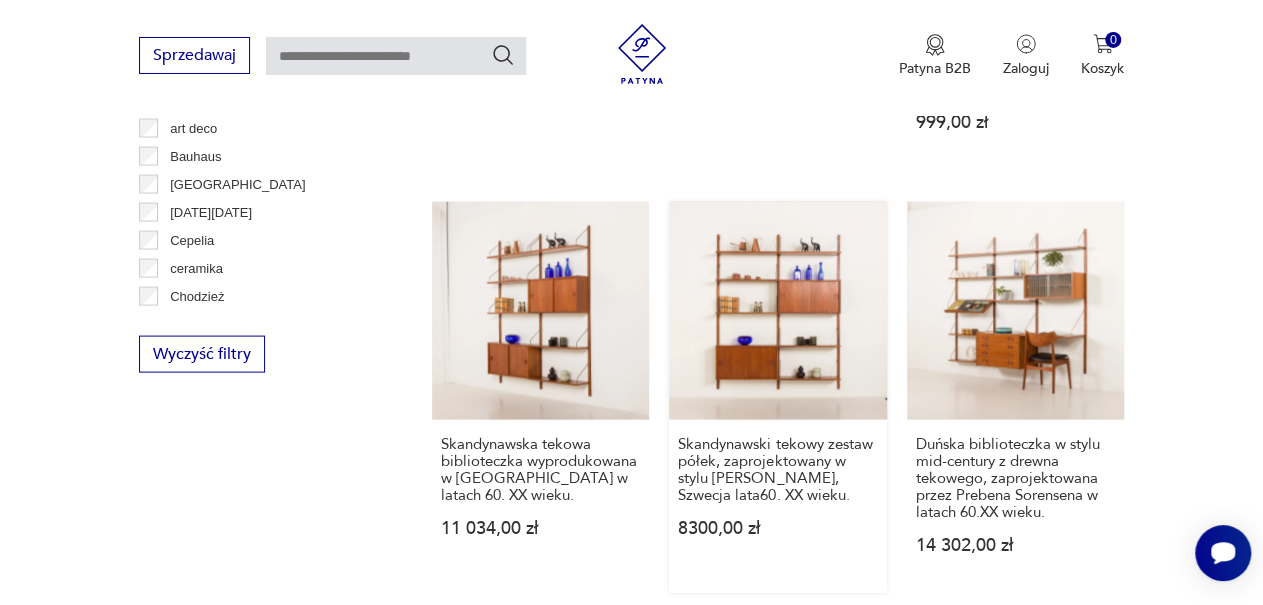 click on "Skandynawski tekowy zestaw  półek, zaprojektowany w stylu [PERSON_NAME], Szwecja lata60. XX wieku. 8300,00 zł" at bounding box center (777, 397) 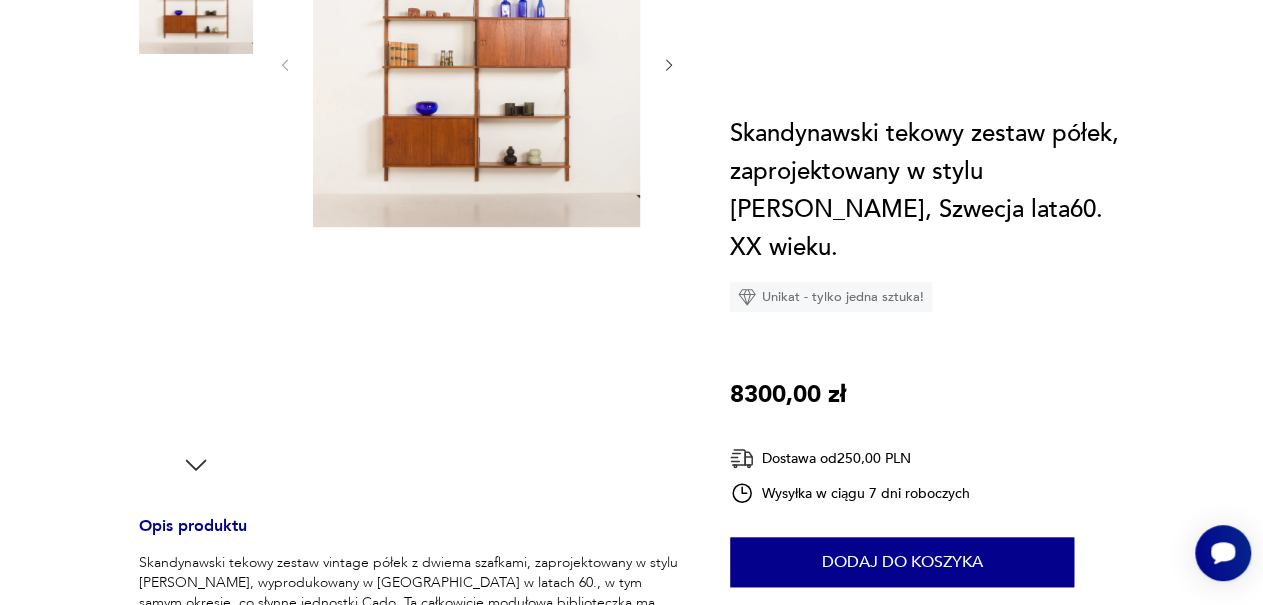 scroll, scrollTop: 0, scrollLeft: 0, axis: both 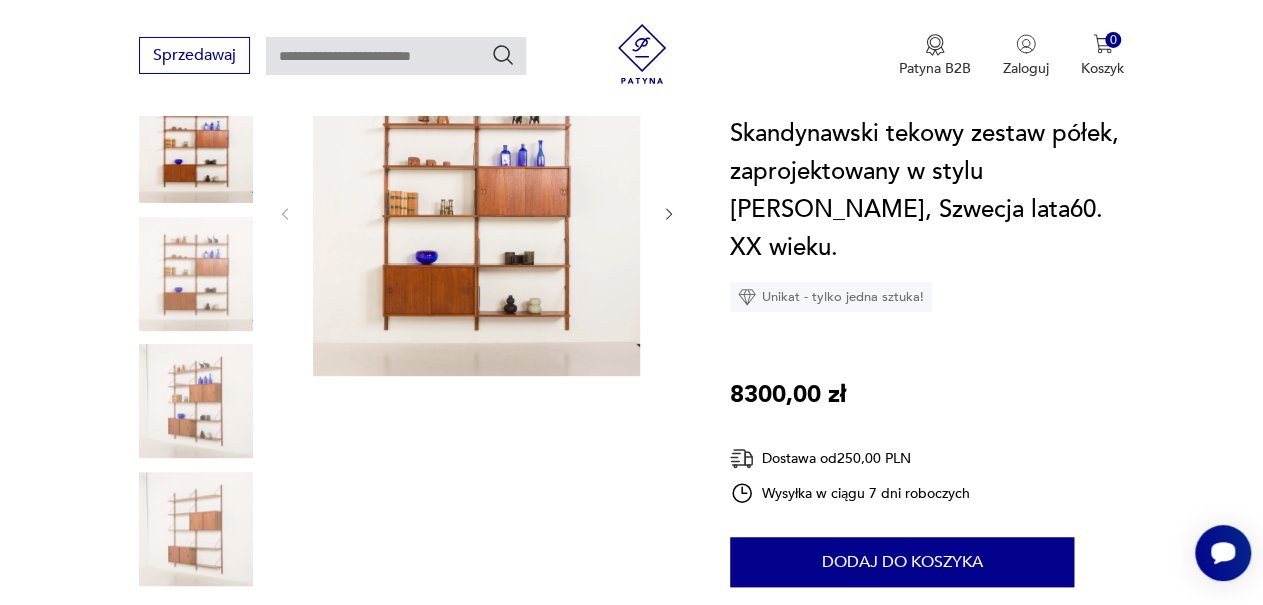 click at bounding box center (476, 212) 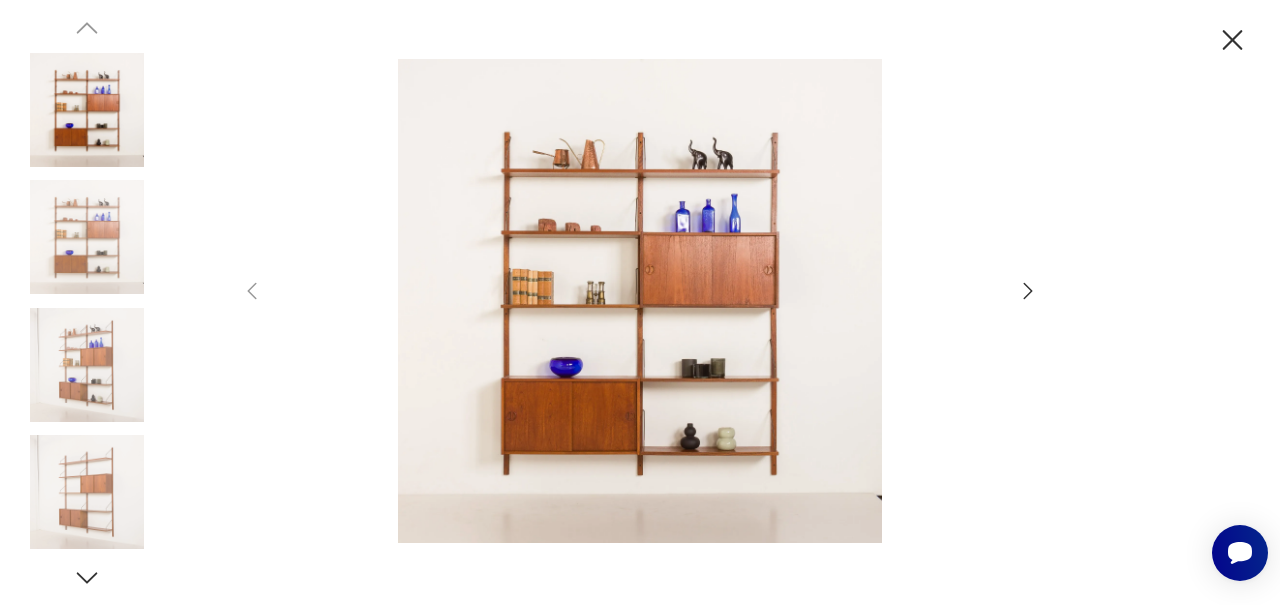 click 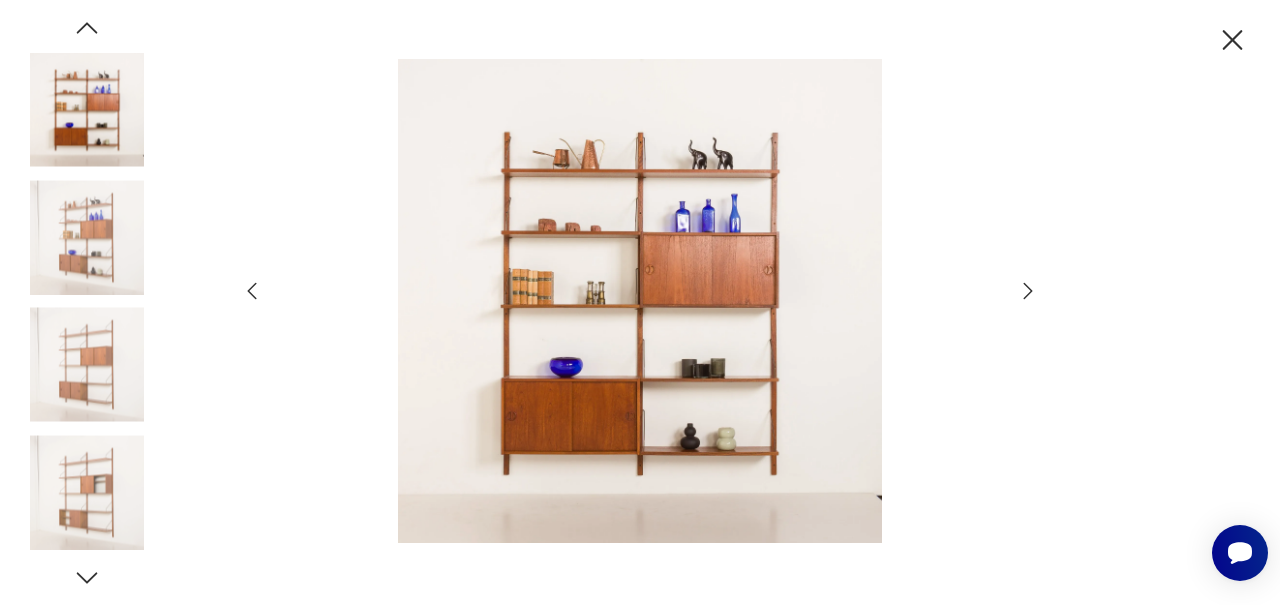 click 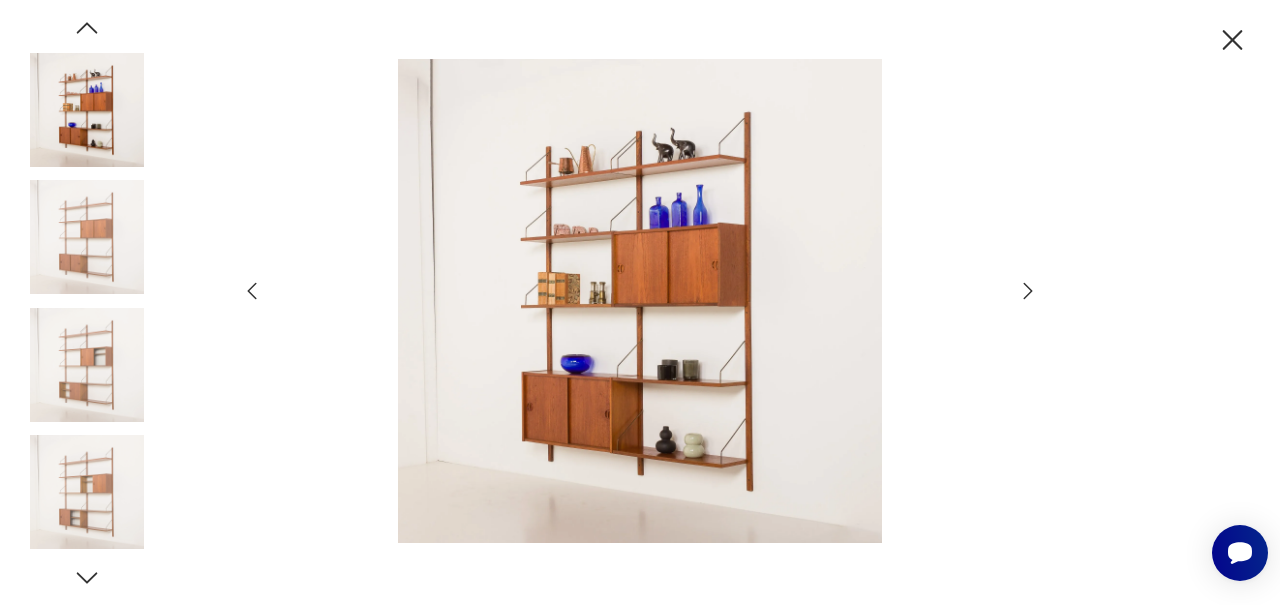 click 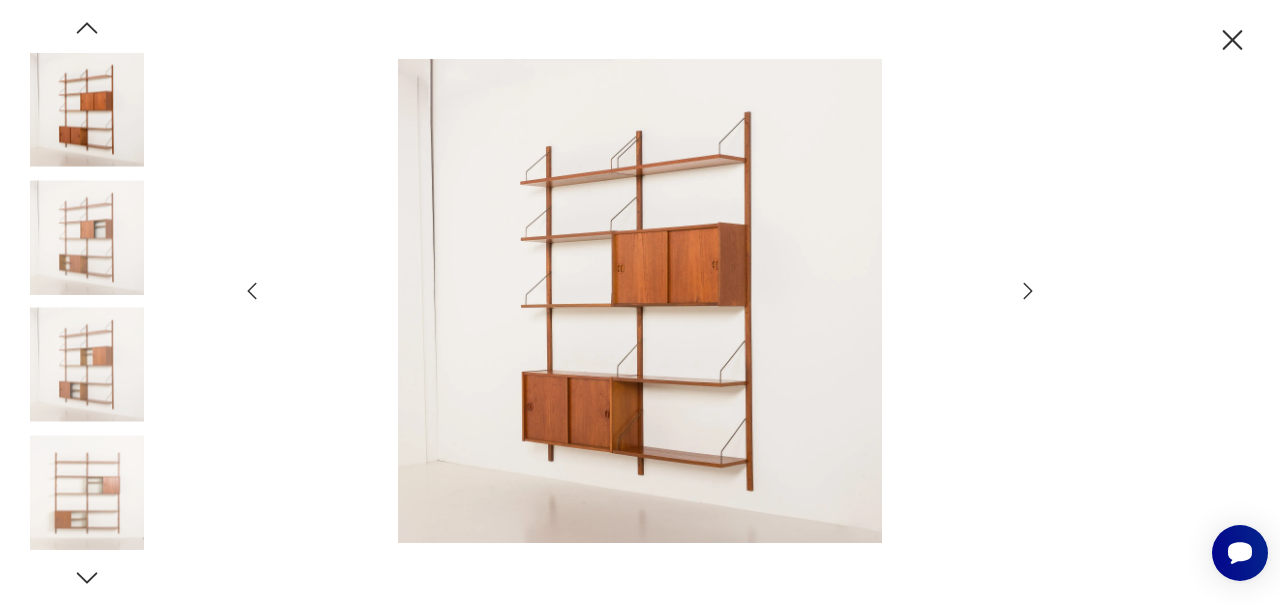 click 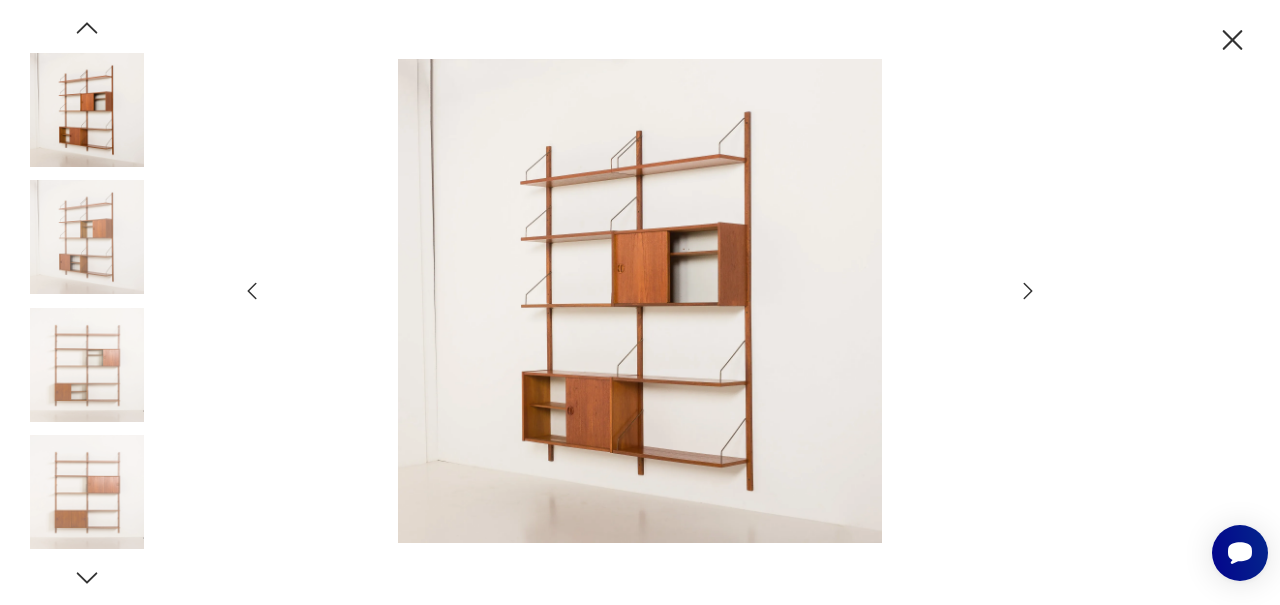 click 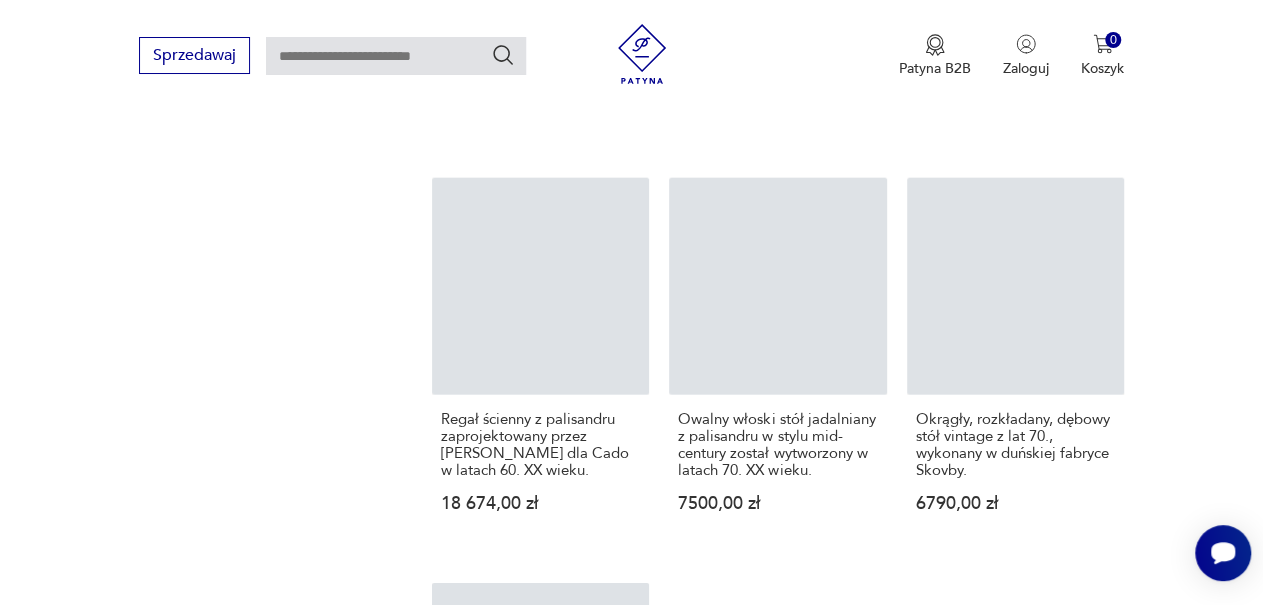 scroll, scrollTop: 3463, scrollLeft: 0, axis: vertical 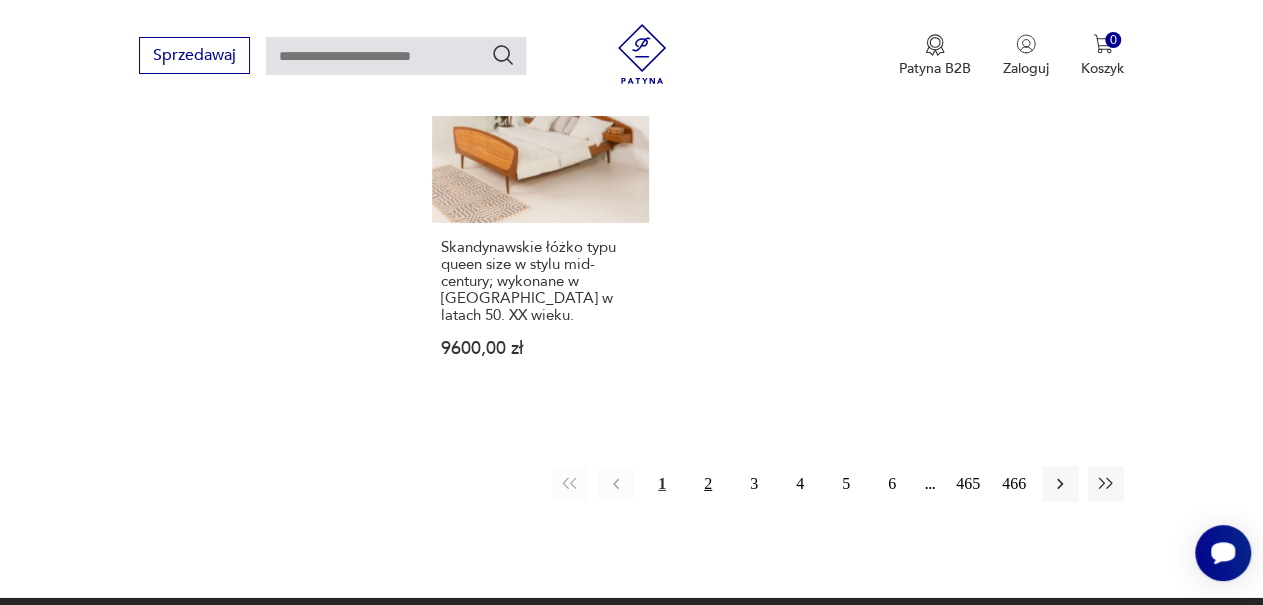 click on "2" at bounding box center (708, 484) 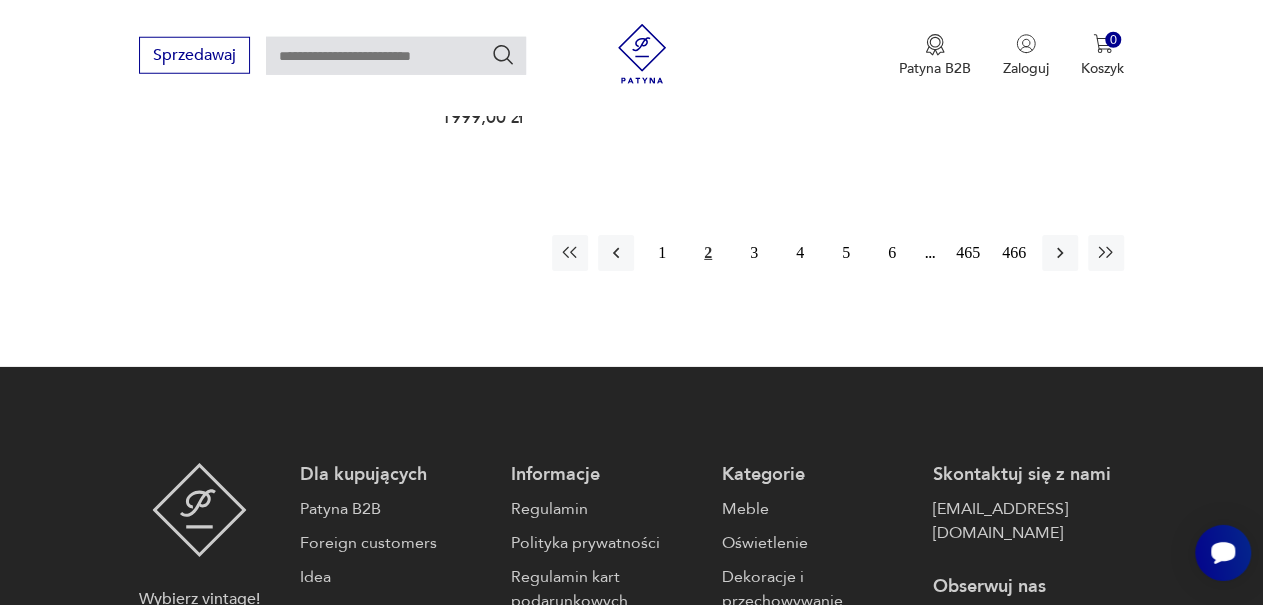 scroll, scrollTop: 3115, scrollLeft: 0, axis: vertical 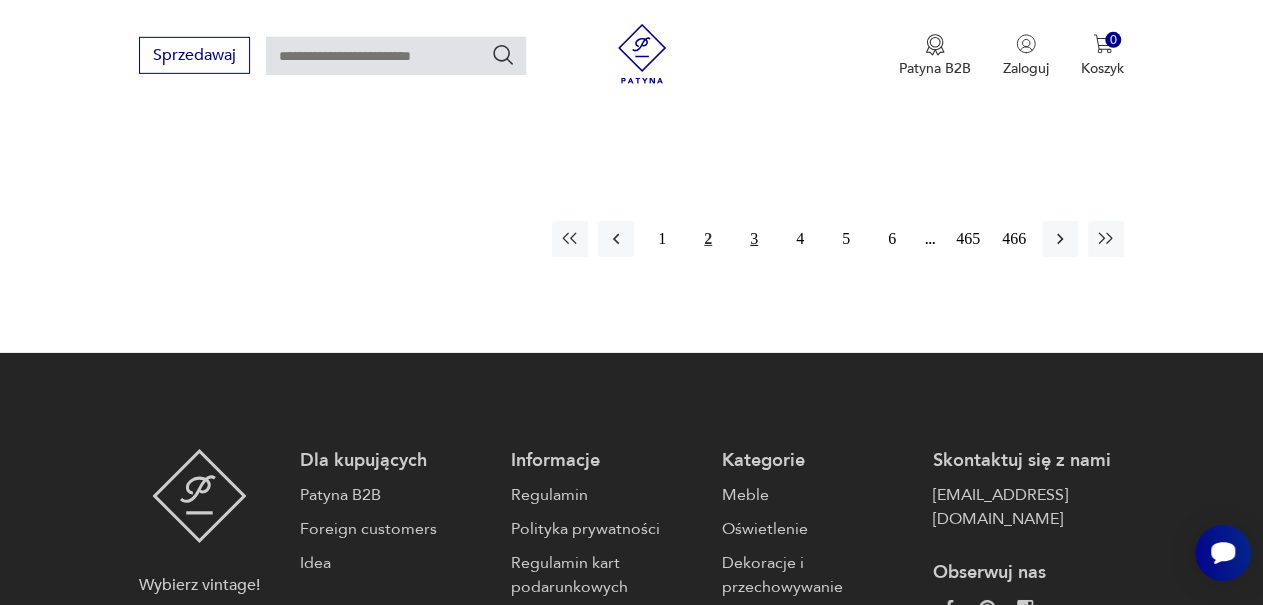click on "3" at bounding box center (754, 239) 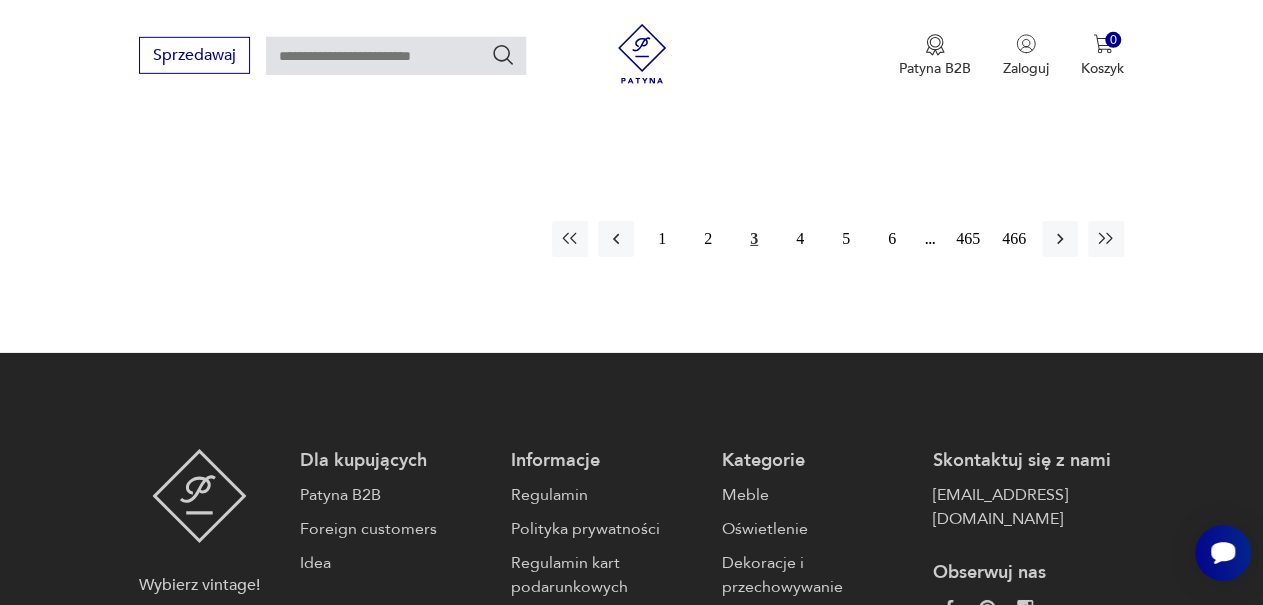 scroll, scrollTop: 577, scrollLeft: 0, axis: vertical 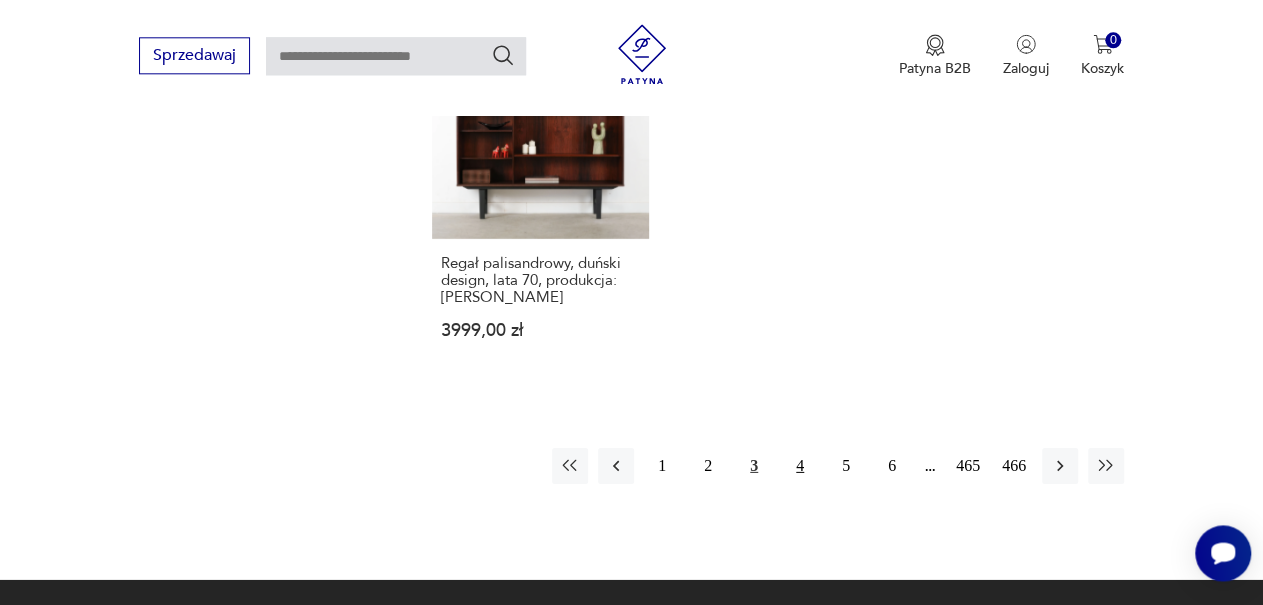 click on "4" at bounding box center [800, 465] 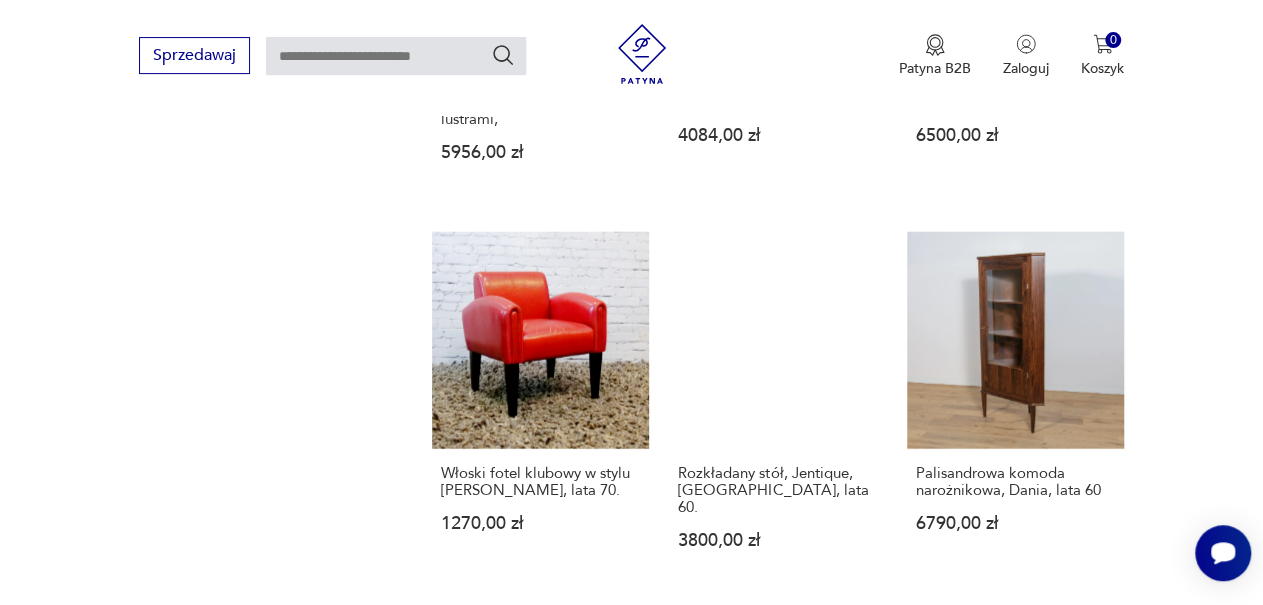 scroll, scrollTop: 1152, scrollLeft: 0, axis: vertical 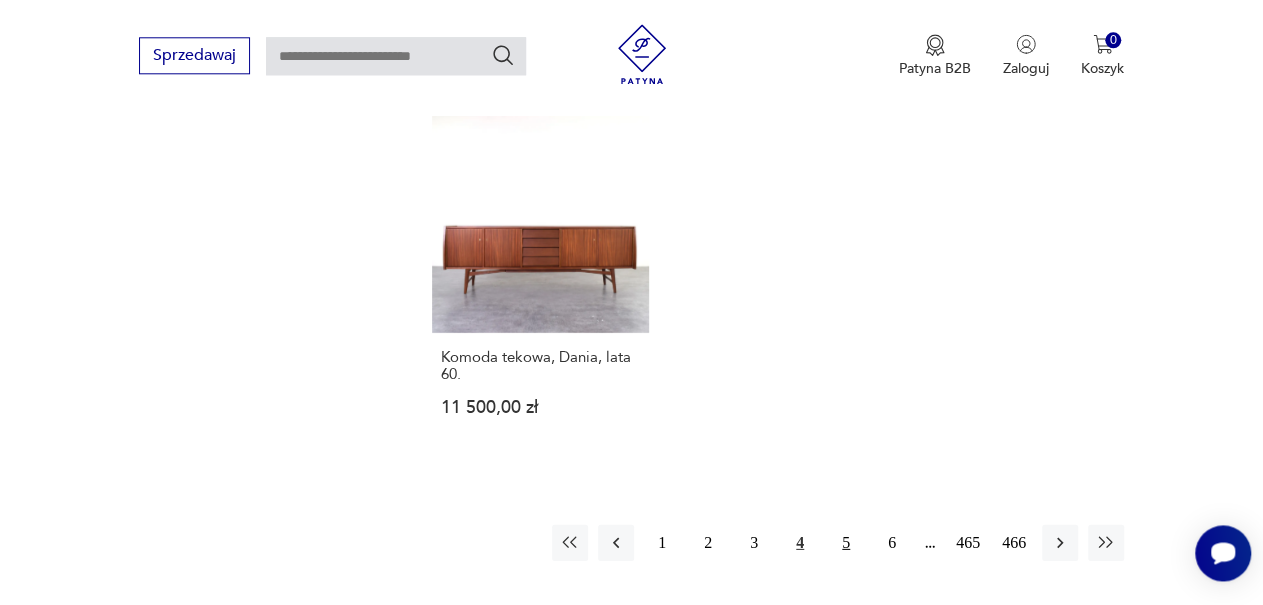 click on "5" at bounding box center (846, 542) 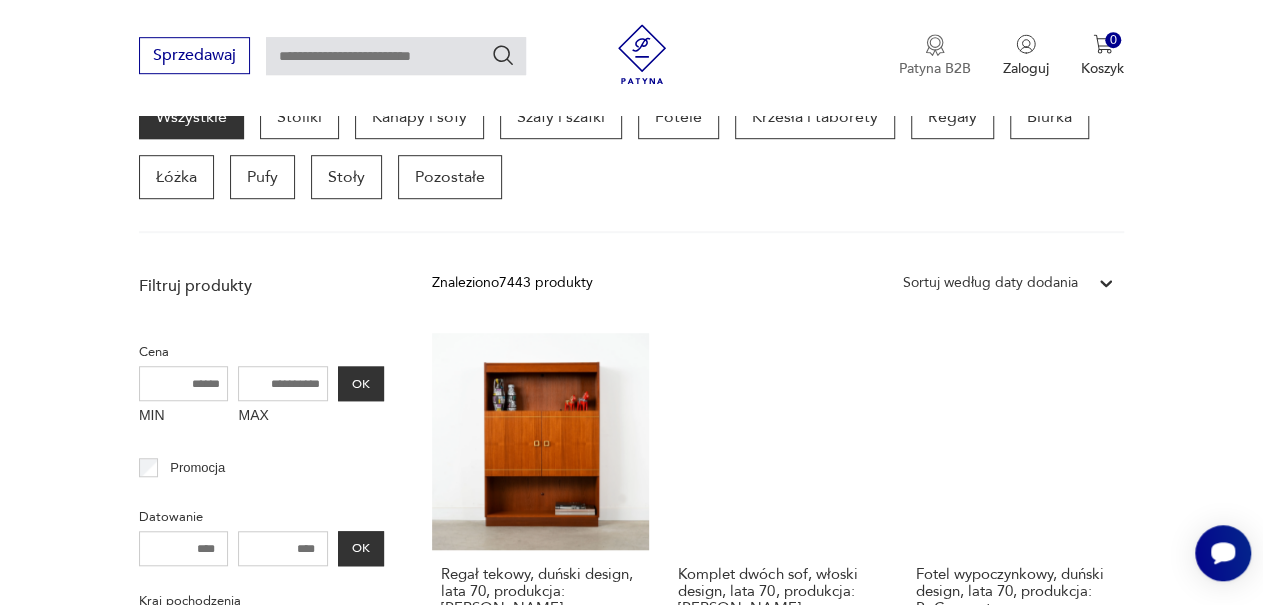 scroll, scrollTop: 535, scrollLeft: 0, axis: vertical 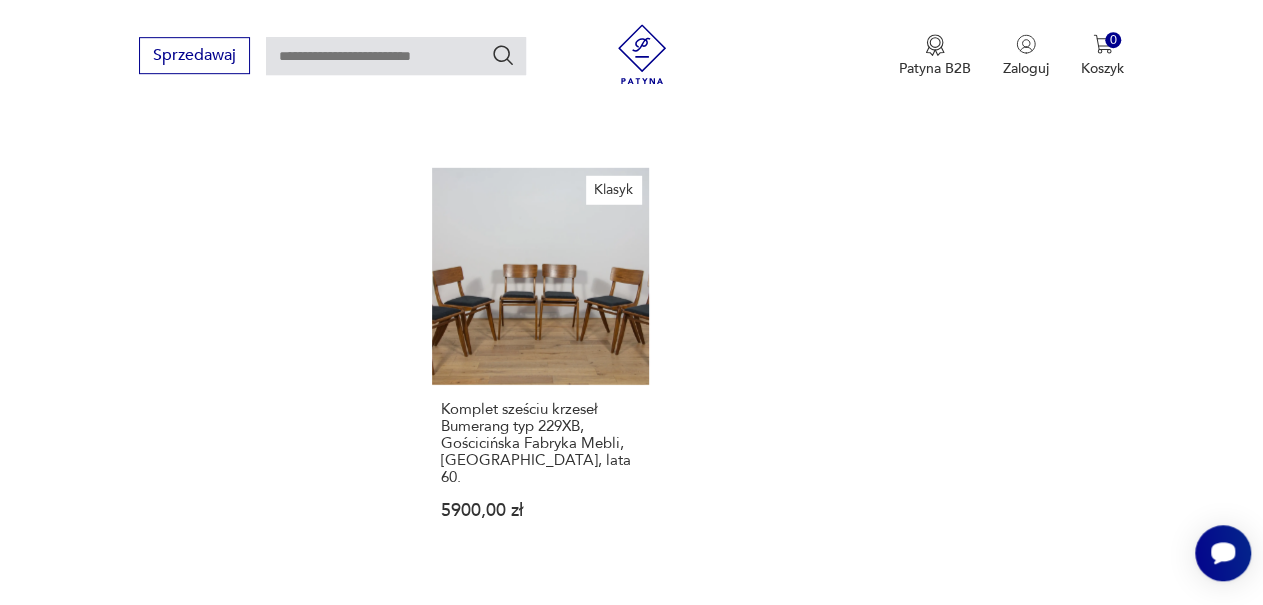 click on "6" at bounding box center (892, 646) 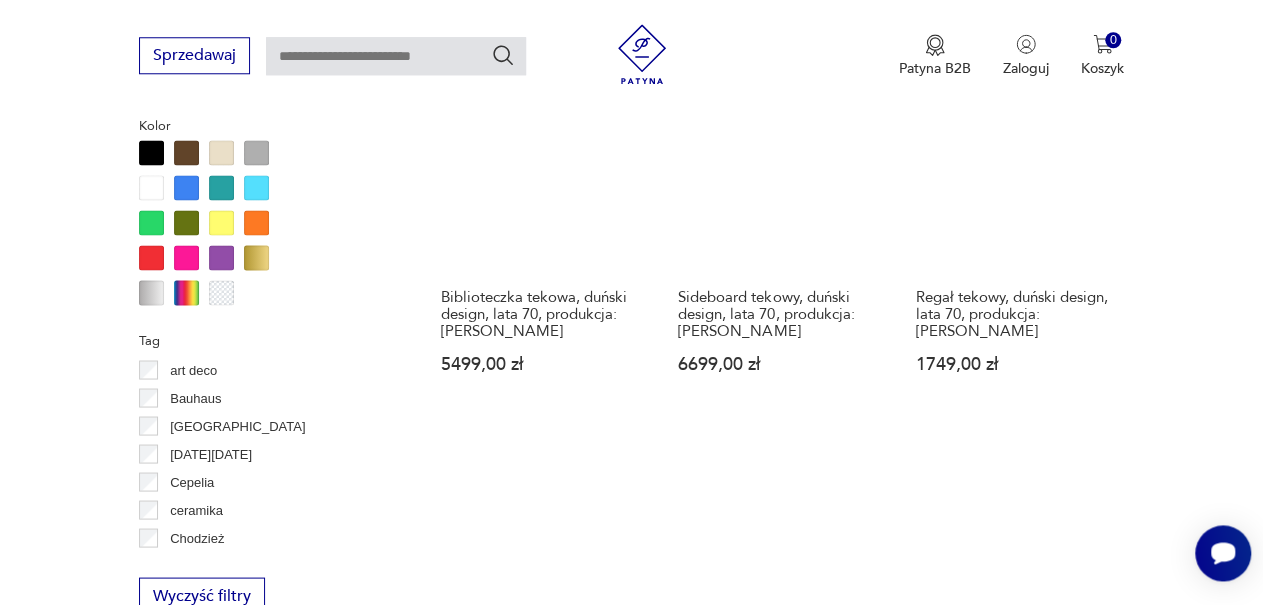 scroll, scrollTop: 585, scrollLeft: 0, axis: vertical 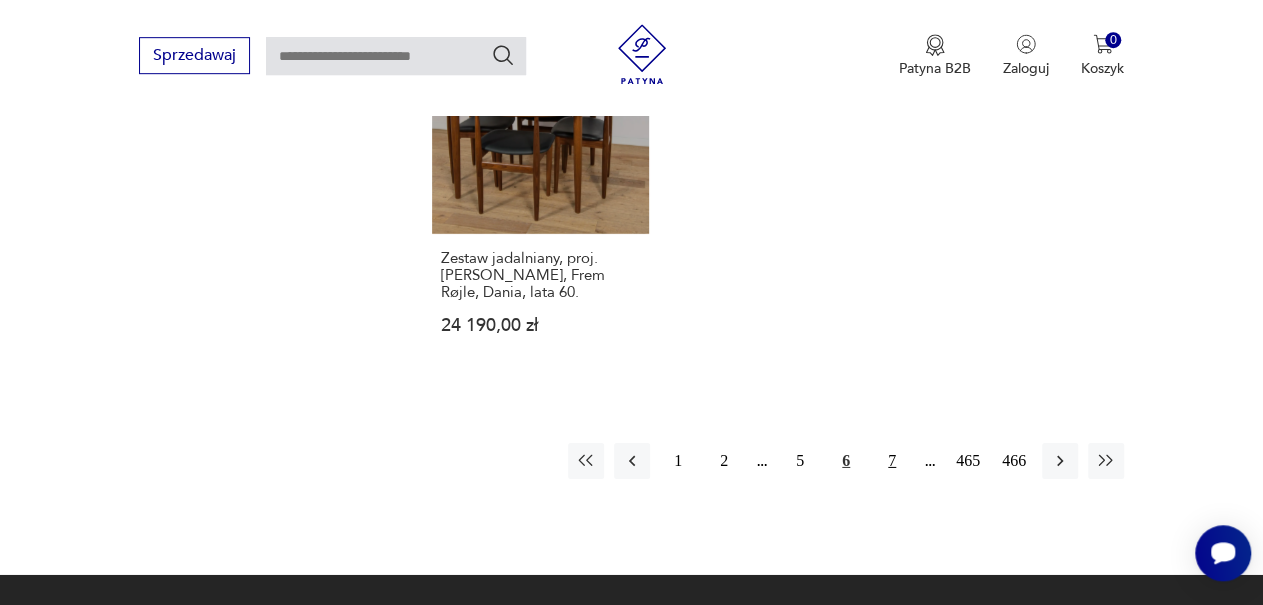 click on "7" at bounding box center [892, 461] 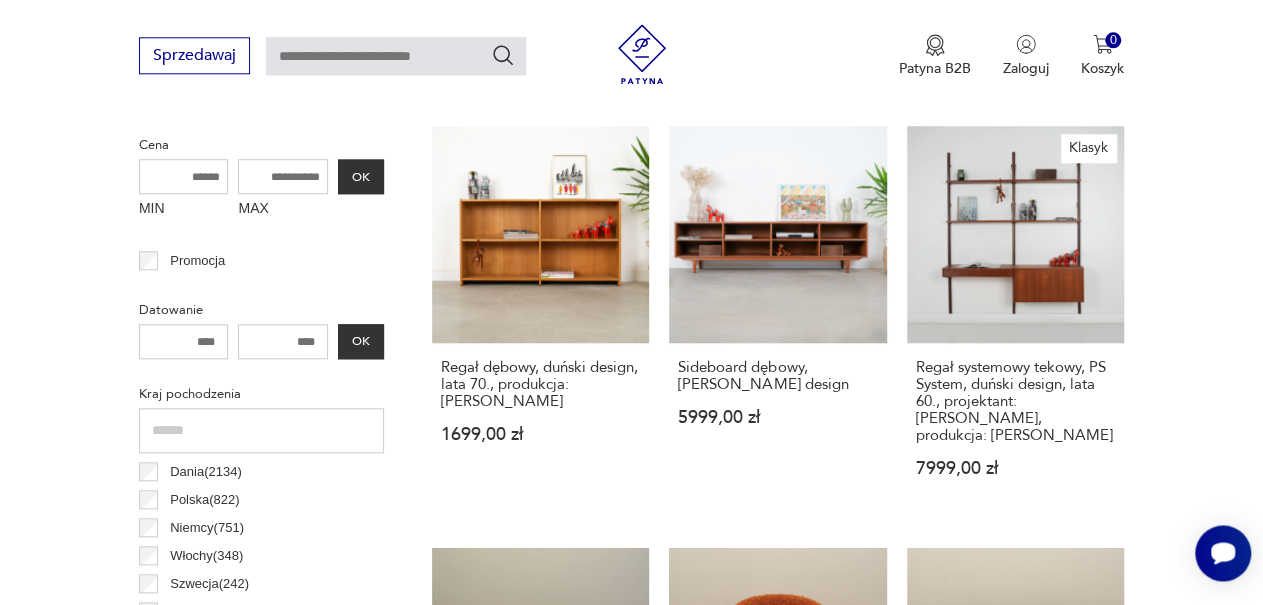 scroll, scrollTop: 613, scrollLeft: 0, axis: vertical 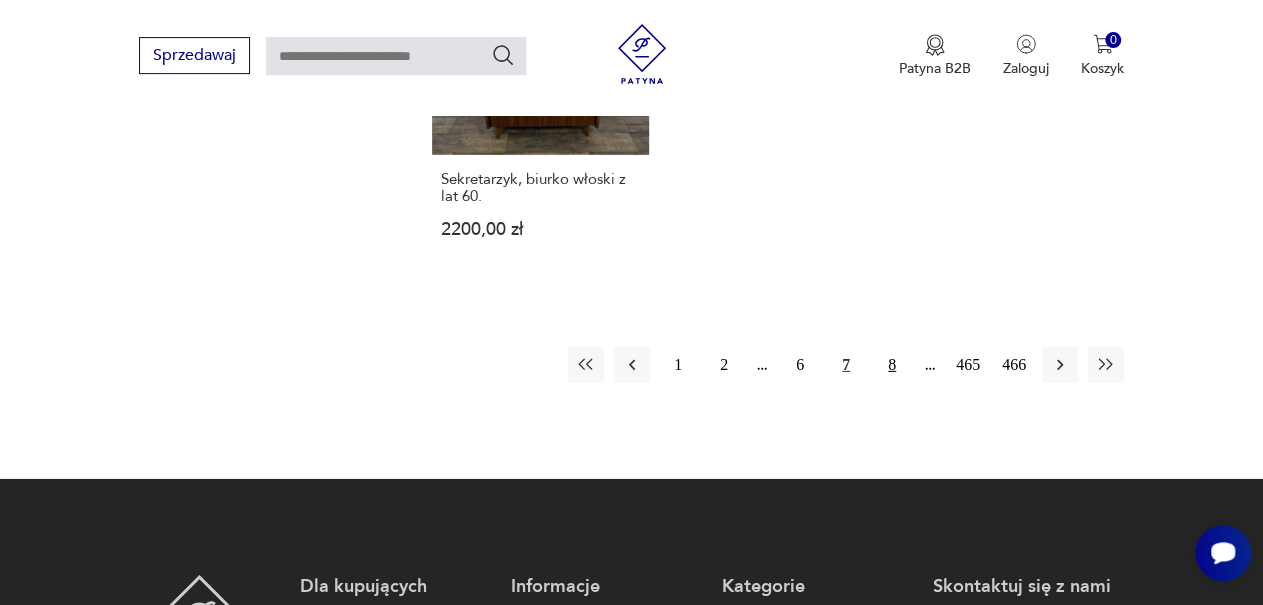 click on "8" at bounding box center [892, 365] 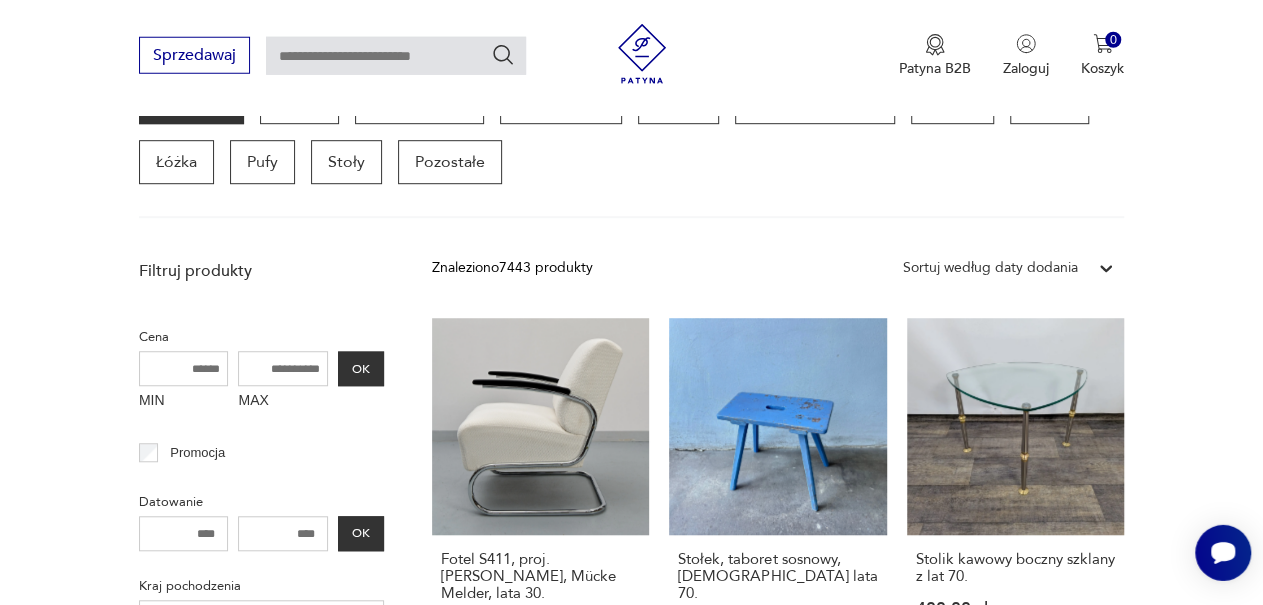 scroll, scrollTop: 559, scrollLeft: 0, axis: vertical 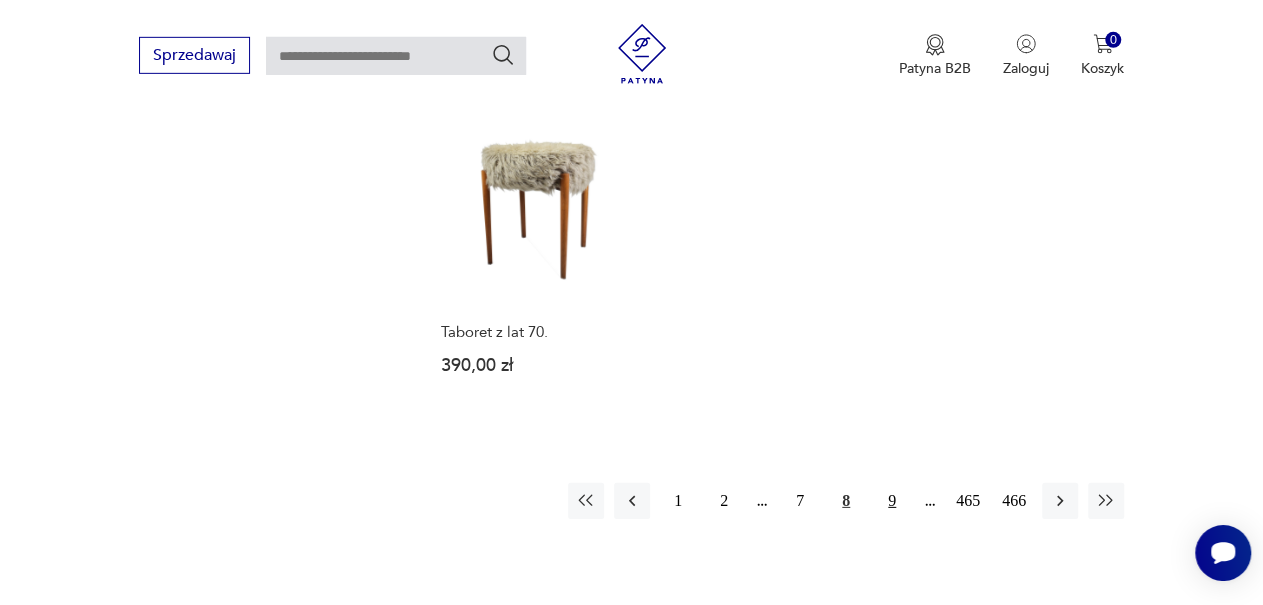 click on "9" at bounding box center [892, 501] 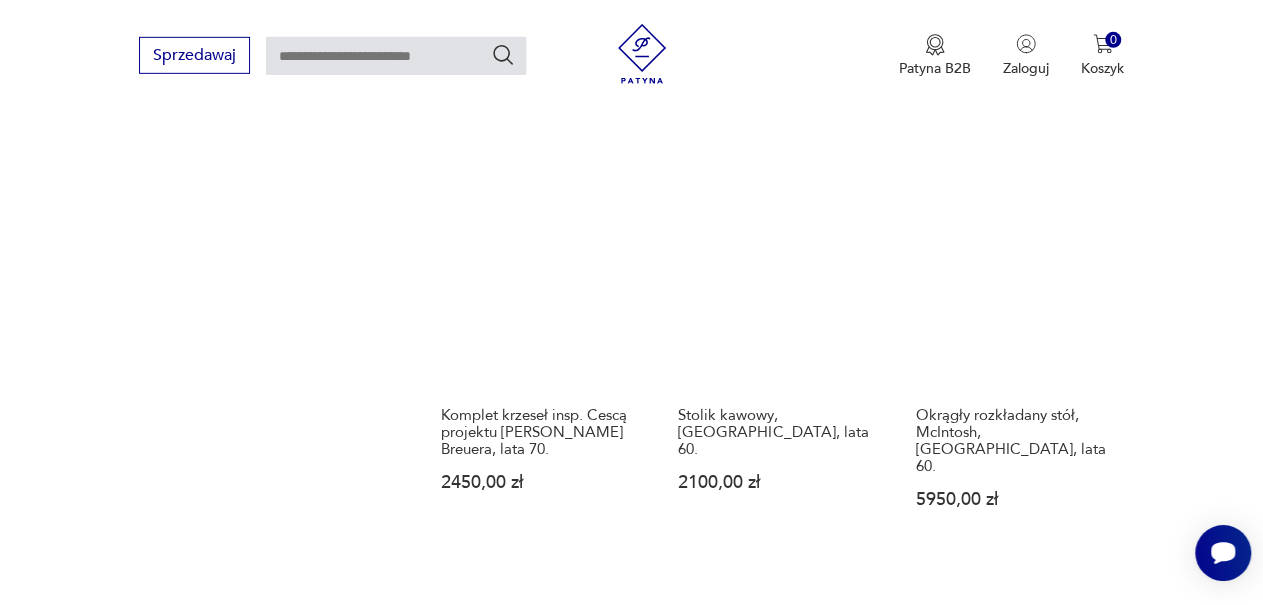 scroll, scrollTop: 2789, scrollLeft: 0, axis: vertical 